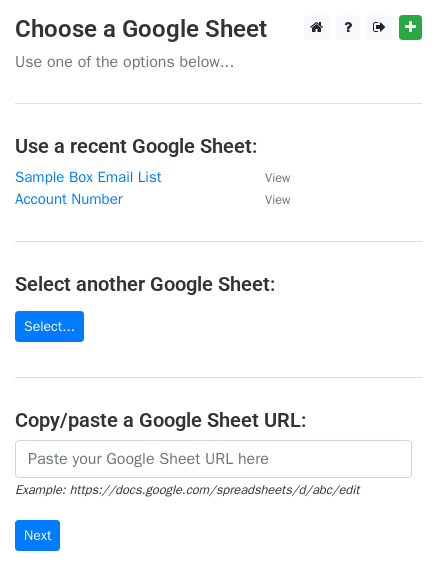 scroll, scrollTop: 0, scrollLeft: 0, axis: both 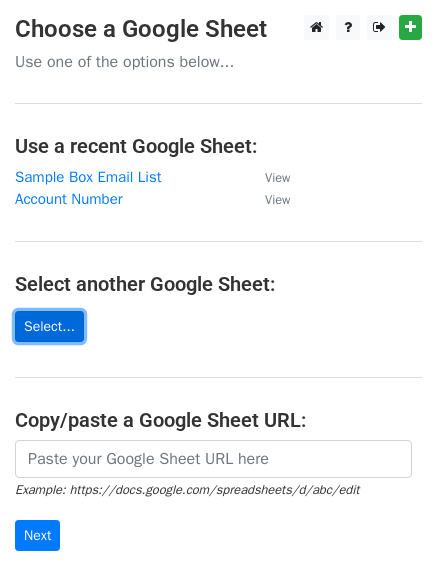 click on "Select..." at bounding box center [49, 326] 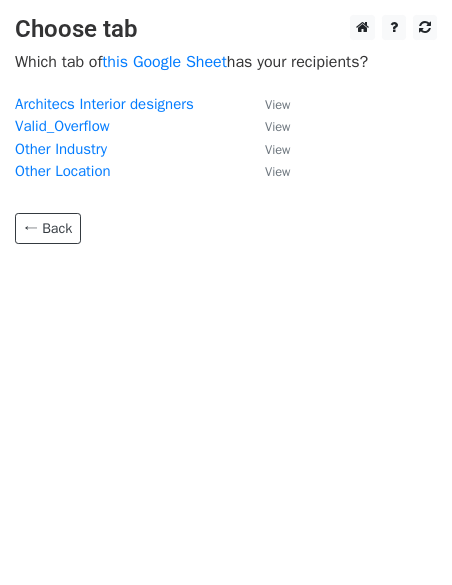 scroll, scrollTop: 0, scrollLeft: 0, axis: both 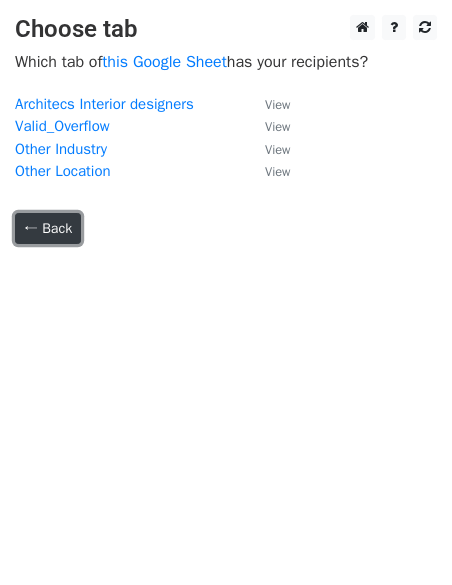 click on "← Back" at bounding box center [48, 228] 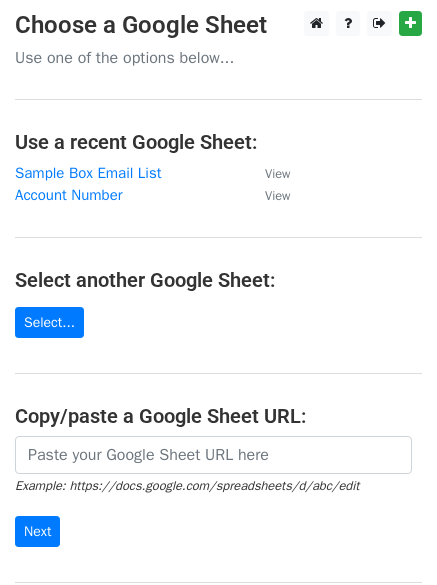 scroll, scrollTop: 0, scrollLeft: 0, axis: both 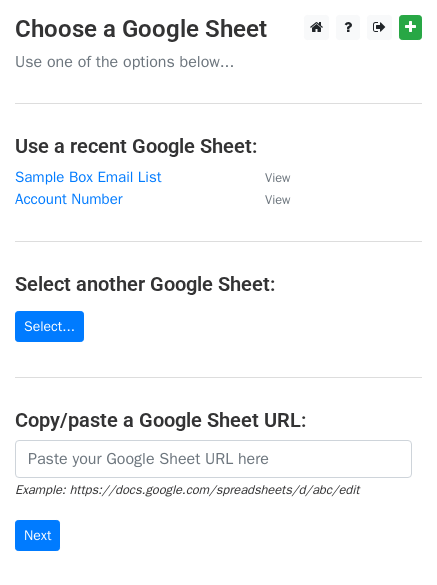 click on "Choose a Google Sheet
Use one of the options below...
Use a recent Google Sheet:
Sample Box [EMAIL] List
View
Account Number
View
Select another Google Sheet:
Select...
Copy/paste a Google Sheet URL:
Example:
https://docs.google.com/spreadsheets/d/abc/edit
Next
Google Sheets
Need help?
Help
×
Why do I need to copy/paste a Google Sheet URL?
Normally, MergeMail would show you a list of your Google Sheets to choose from, but because you didn't allow MergeMail access to your Google Drive, it cannot show you a list of your Google Sheets. You can read more about permissions in our  support pages .
If you'd like to see a list of your Google Sheets, you'll need to  sign out of MergeMail  and then sign back in and allow access to your Google Drive.
Are your recipients in a CSV or Excel file?
Import your CSV or Excel file into a Google Sheet  then try again." at bounding box center (218, 336) 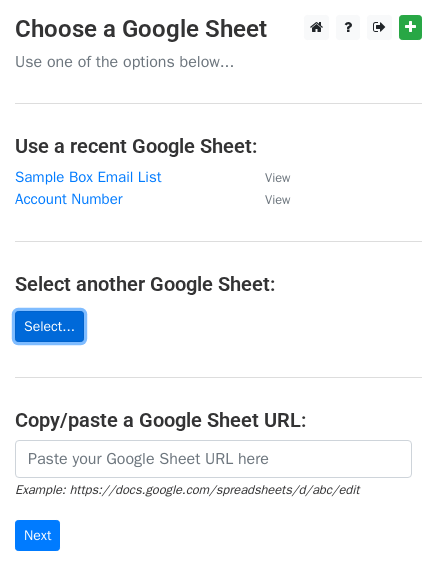 click on "Select..." at bounding box center (49, 326) 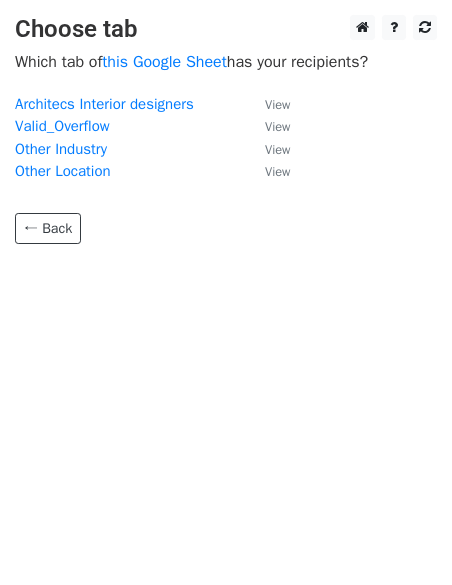 scroll, scrollTop: 0, scrollLeft: 0, axis: both 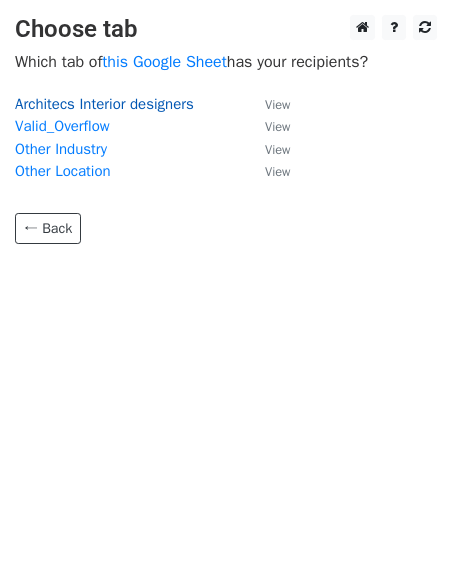 click on "Architecs Interior designers" at bounding box center [104, 104] 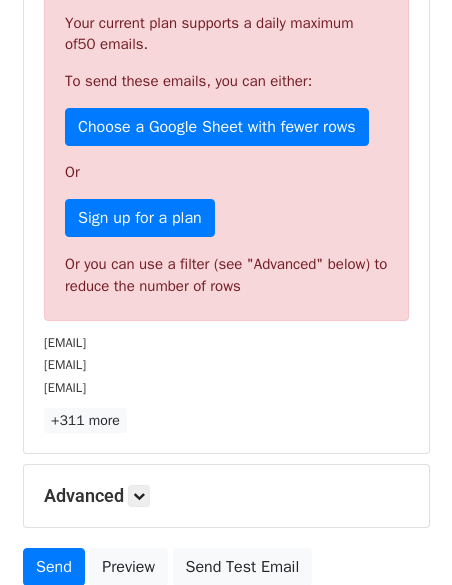scroll, scrollTop: 662, scrollLeft: 0, axis: vertical 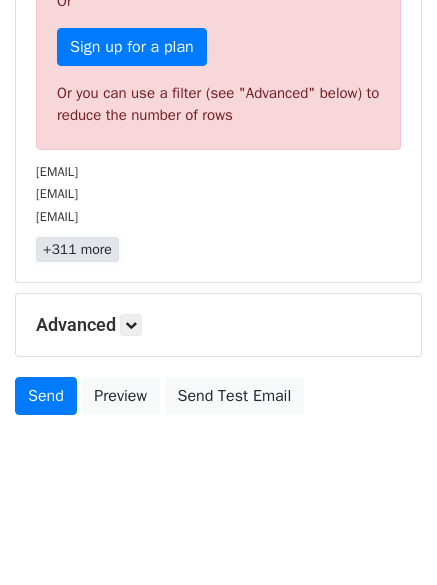 click on "+311 more" at bounding box center [77, 249] 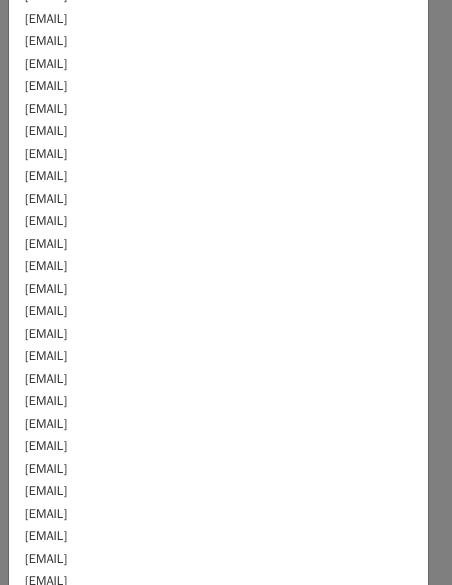 scroll, scrollTop: 6461, scrollLeft: 0, axis: vertical 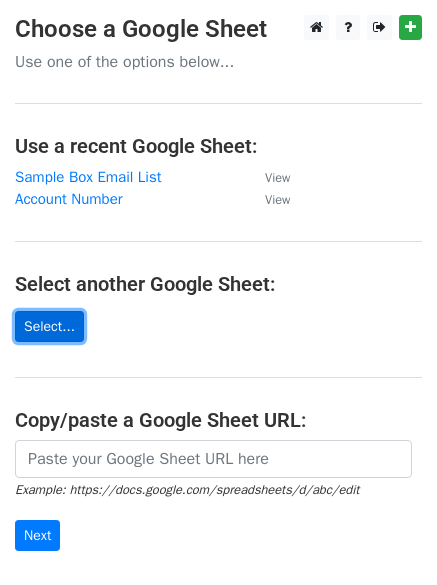 click on "Select..." at bounding box center (49, 326) 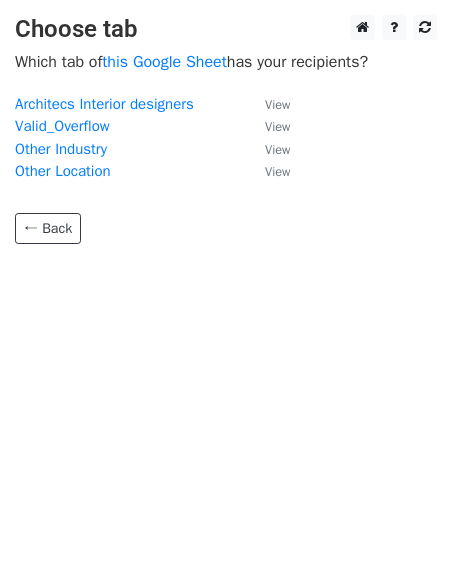 scroll, scrollTop: 0, scrollLeft: 0, axis: both 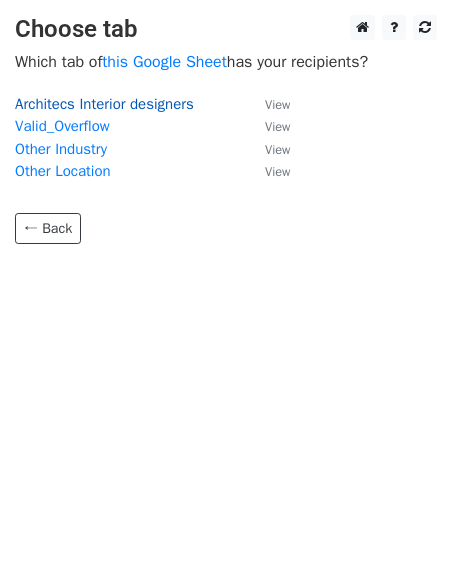 click on "Architecs Interior designers" at bounding box center [104, 104] 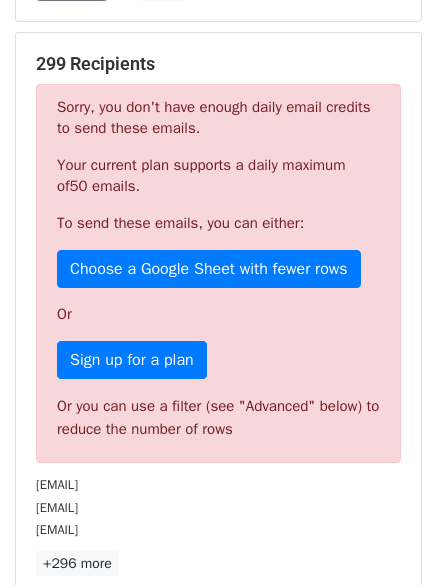 scroll, scrollTop: 662, scrollLeft: 0, axis: vertical 